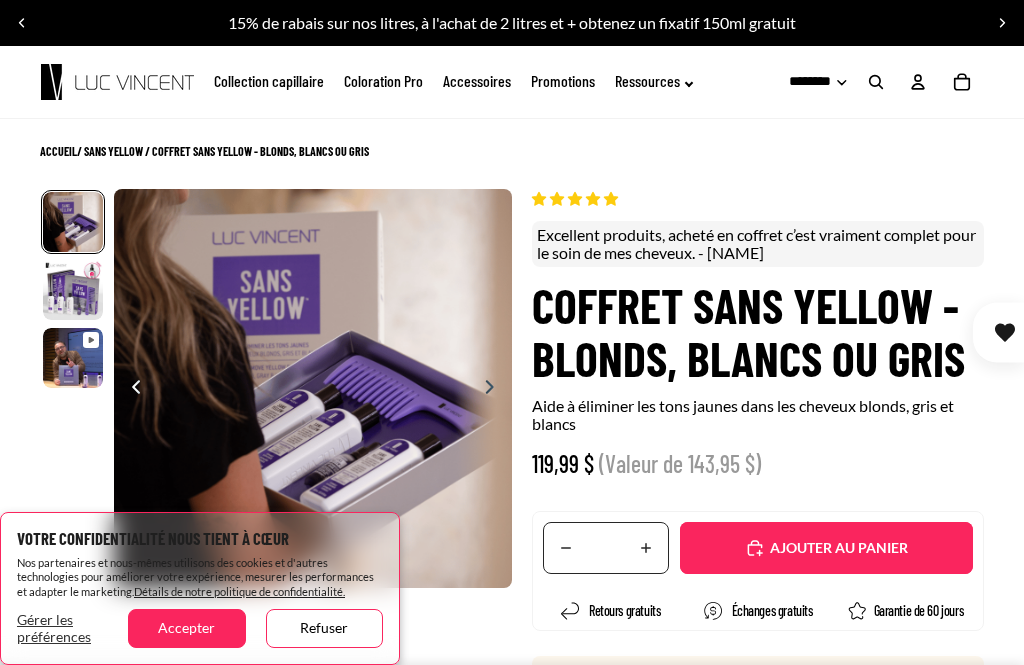 scroll, scrollTop: 0, scrollLeft: 0, axis: both 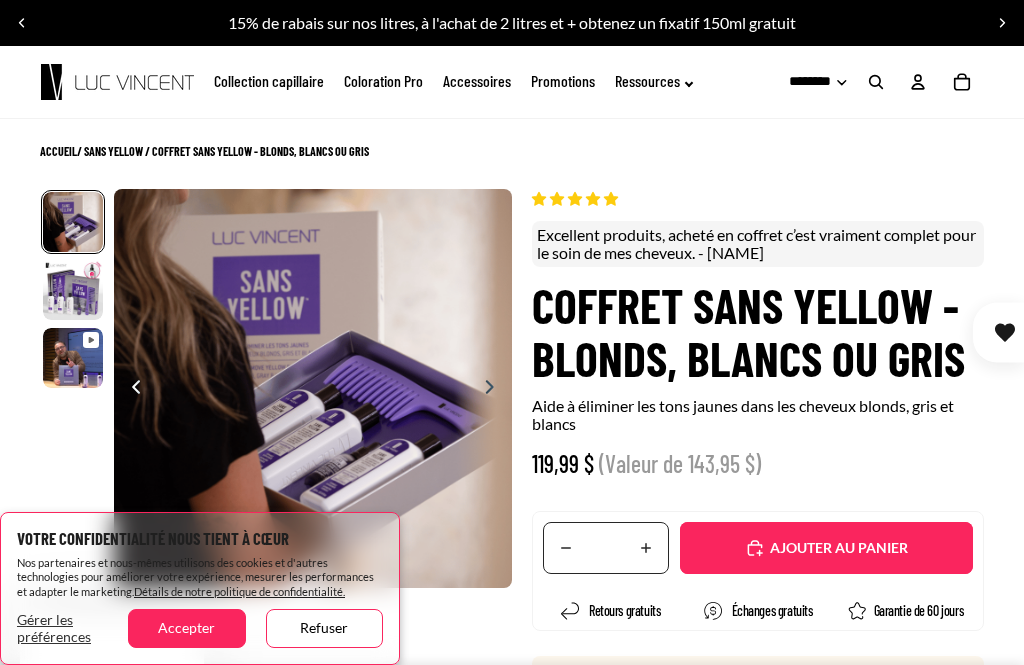 click on "Ajouté" at bounding box center [826, 548] 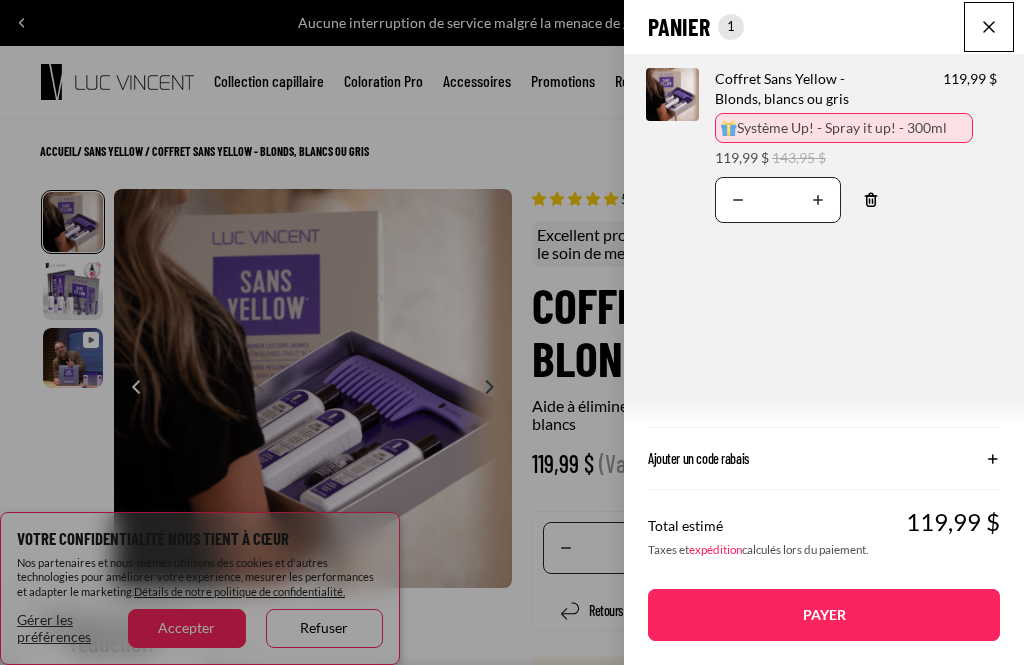 select on "**********" 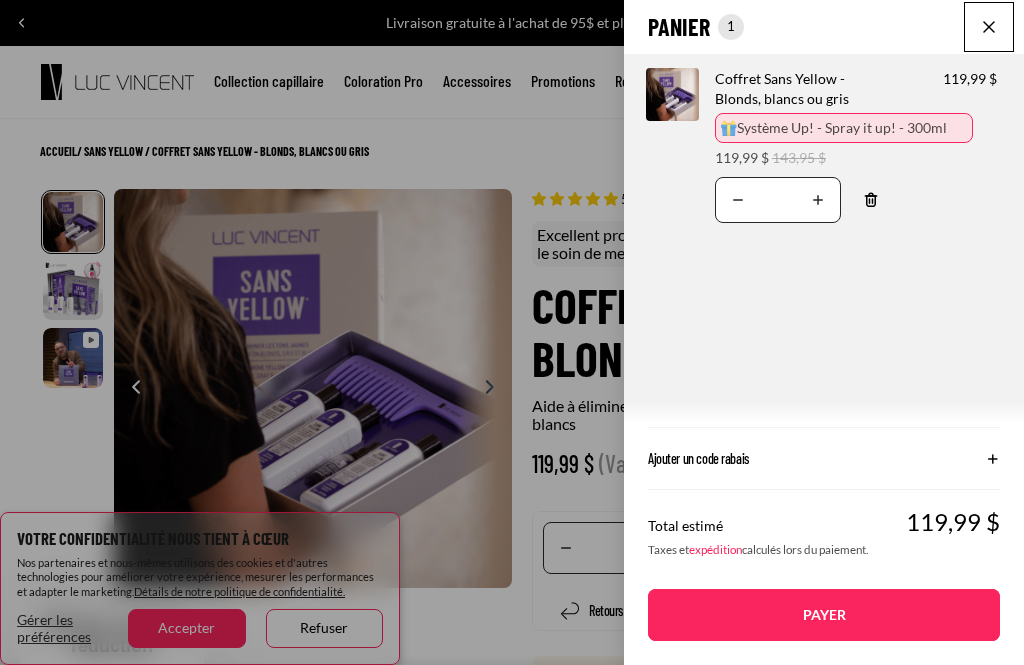 click at bounding box center (989, 27) 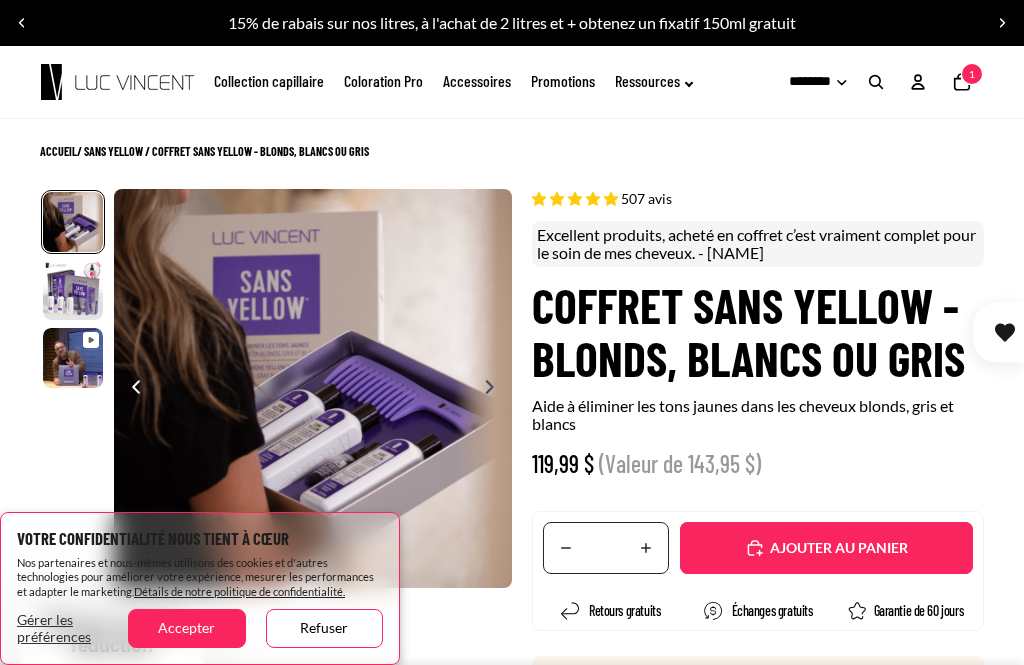 click on "Promotions" 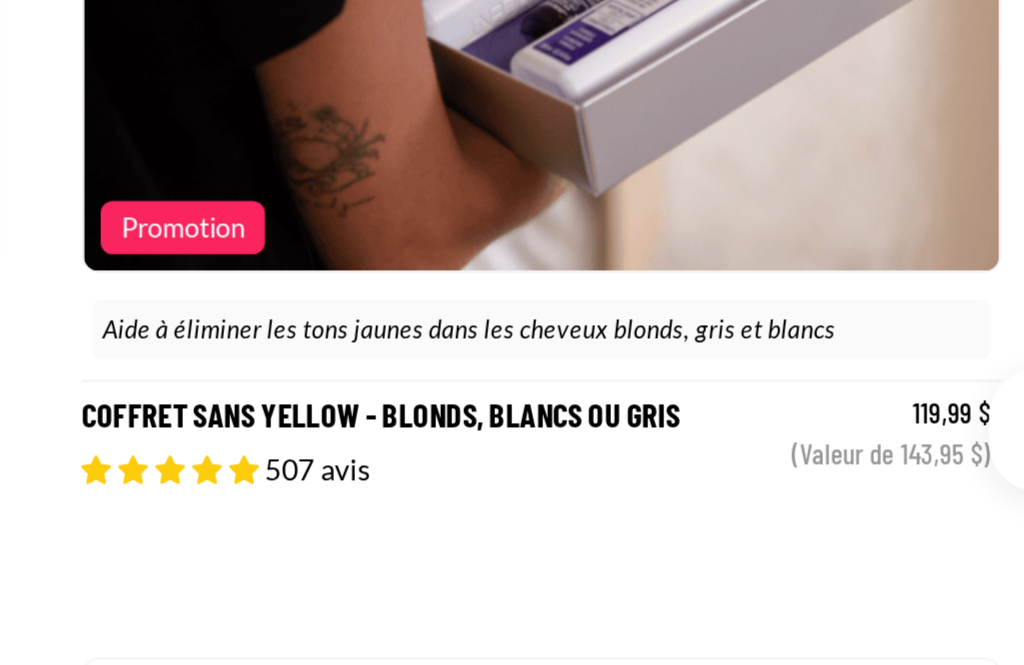 scroll, scrollTop: 665, scrollLeft: 493, axis: both 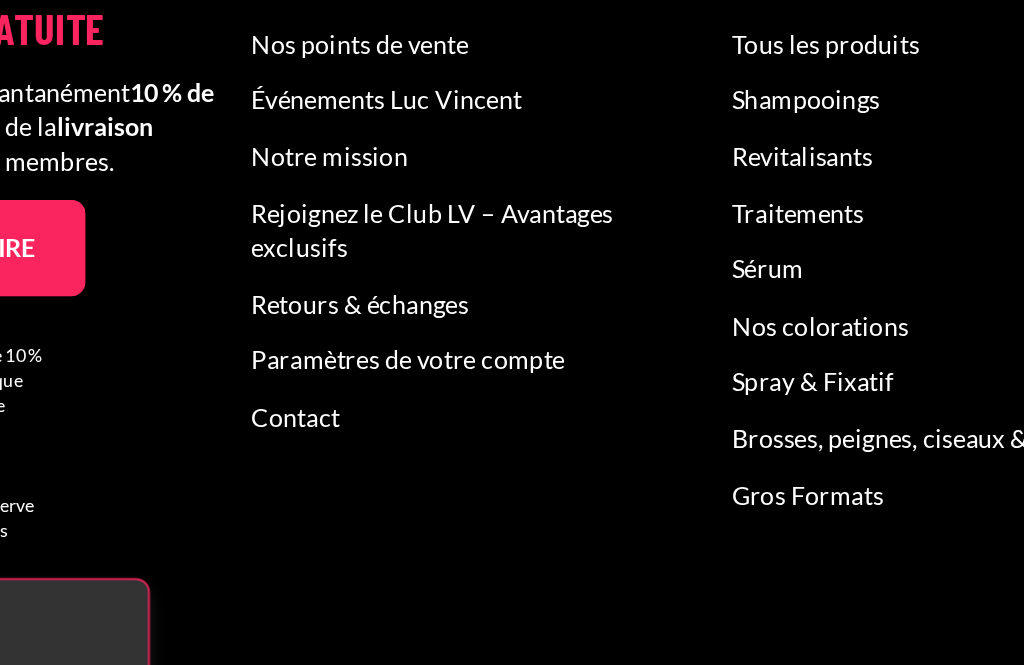 click on "Traitements" at bounding box center [763, 307] 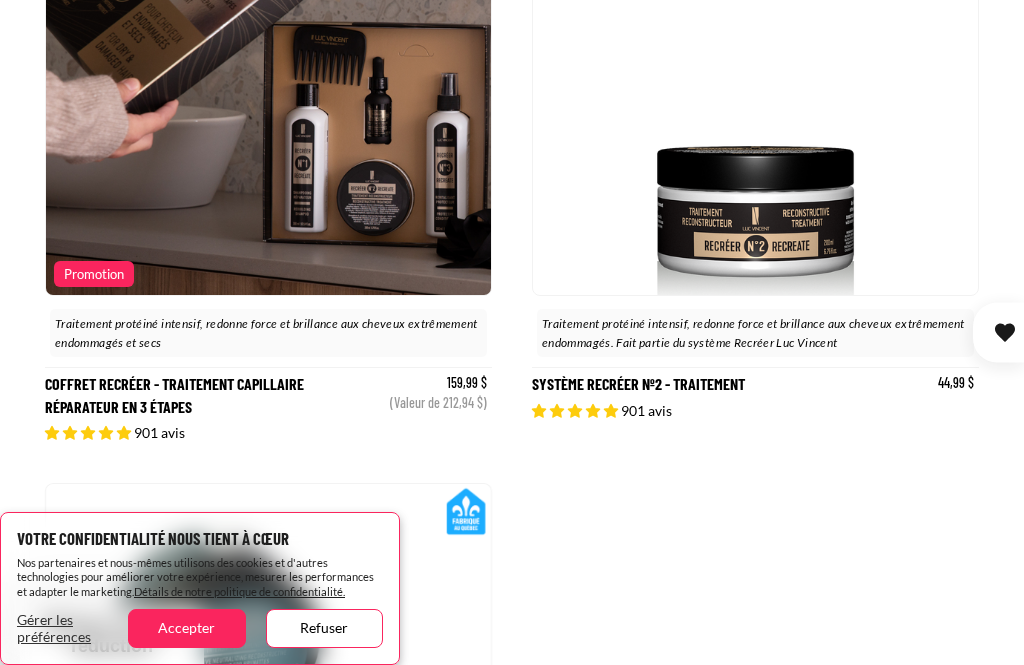 scroll, scrollTop: 483, scrollLeft: 0, axis: vertical 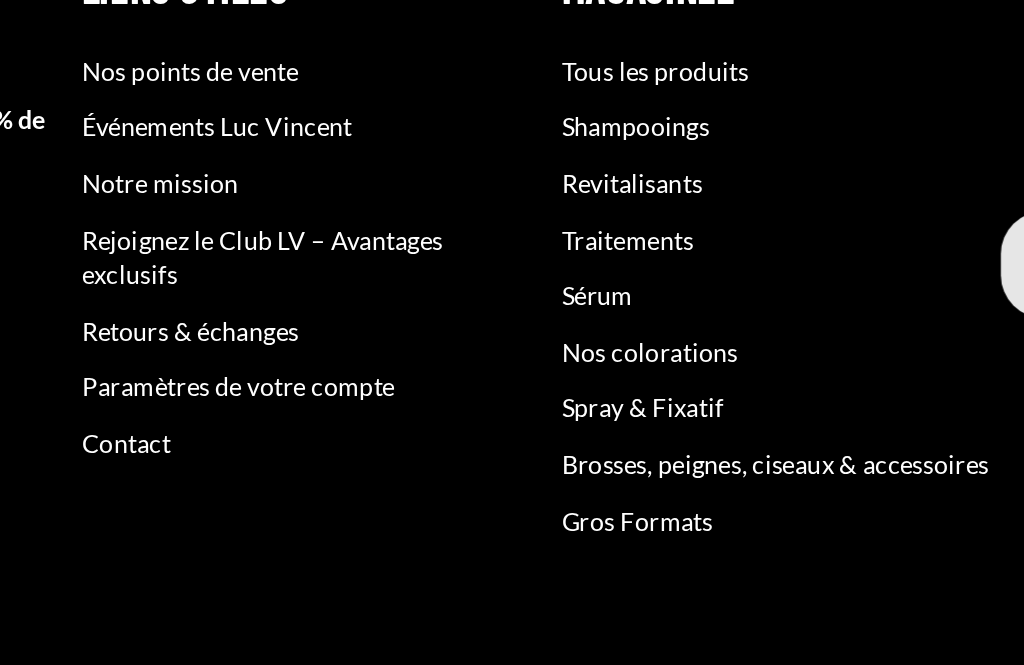 click on "Brosses, peignes, ciseaux & accessoires" at bounding box center (846, 444) 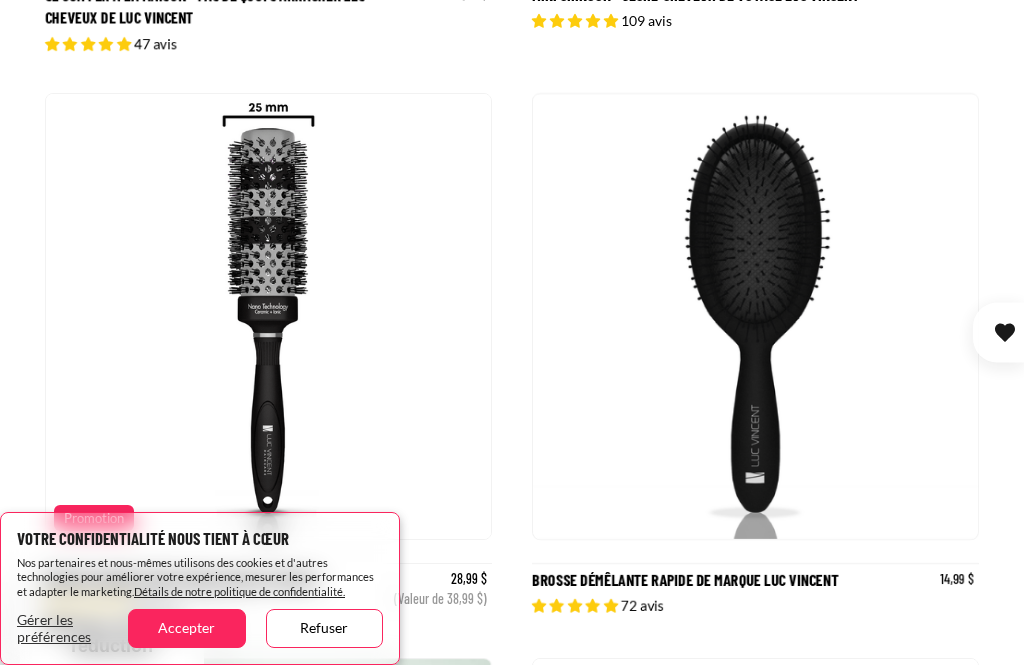 scroll, scrollTop: 2273, scrollLeft: 0, axis: vertical 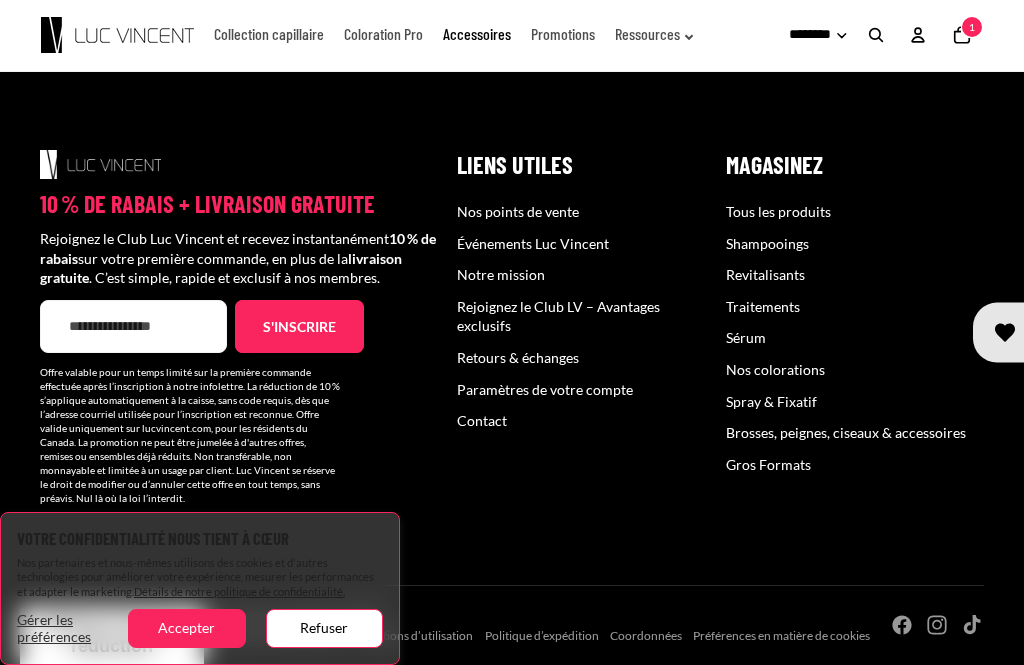 click on "Nos points de vente" at bounding box center (518, 211) 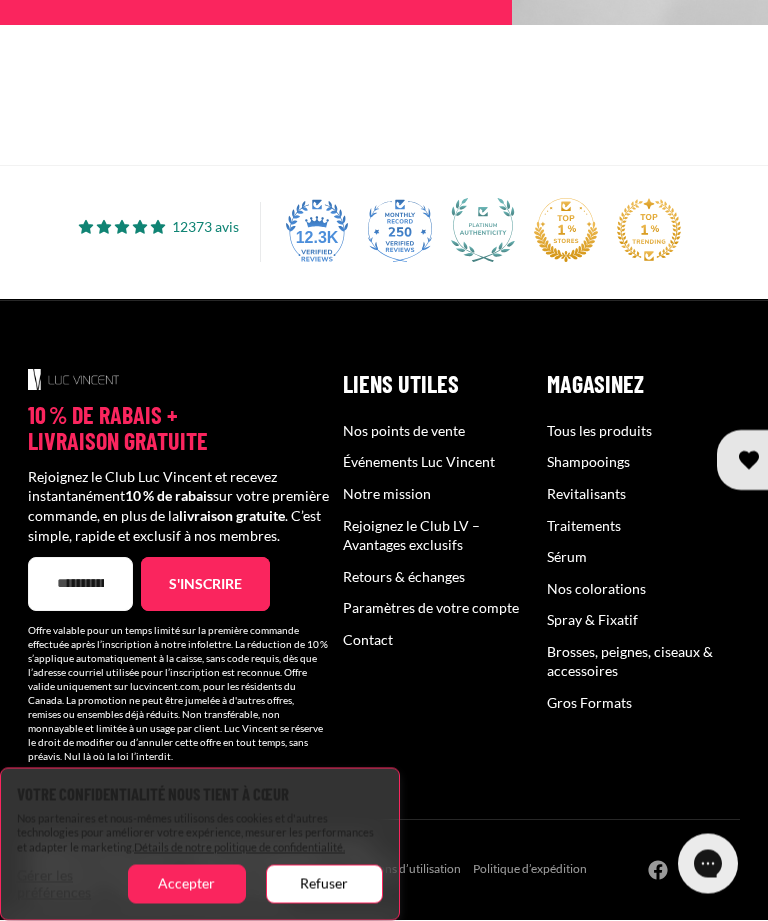 scroll, scrollTop: 1458, scrollLeft: 0, axis: vertical 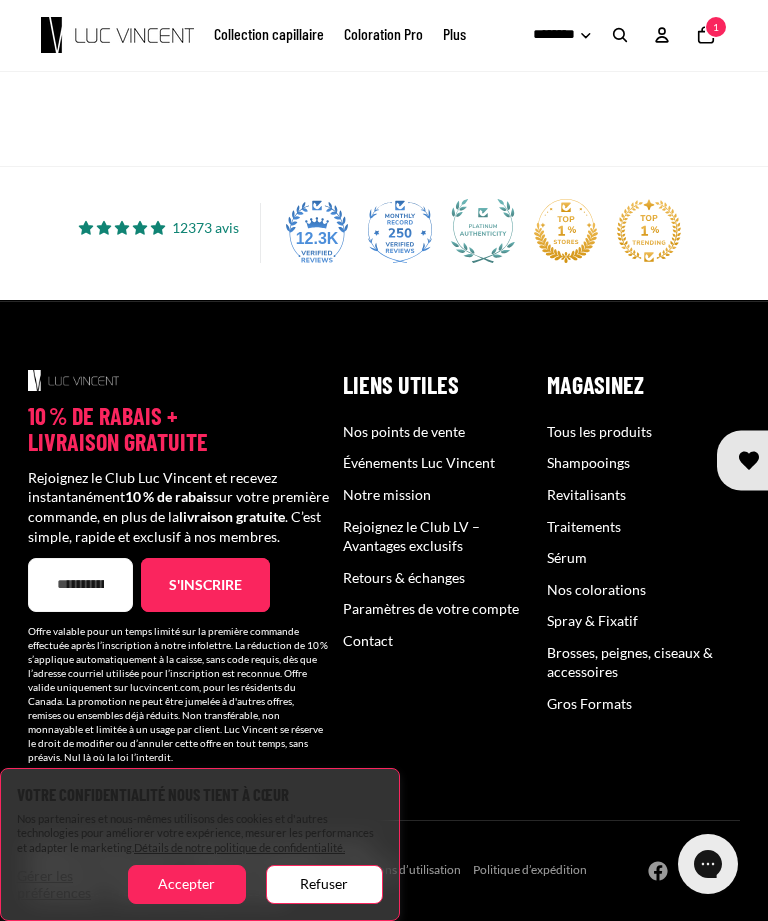 click on "Nos colorations" at bounding box center [596, 589] 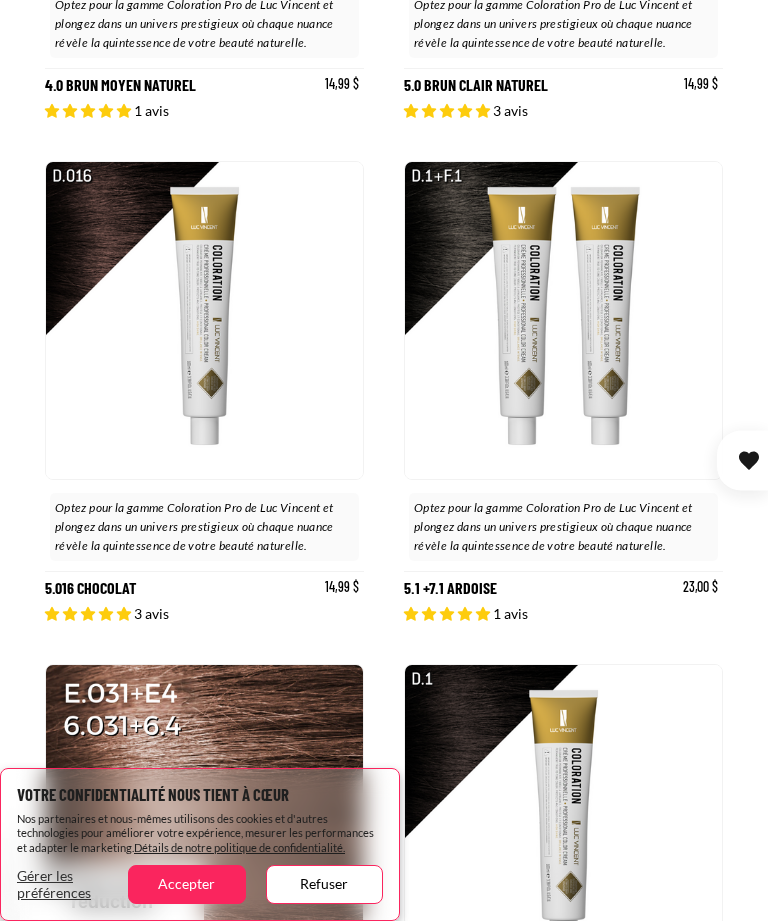 scroll, scrollTop: 2422, scrollLeft: 0, axis: vertical 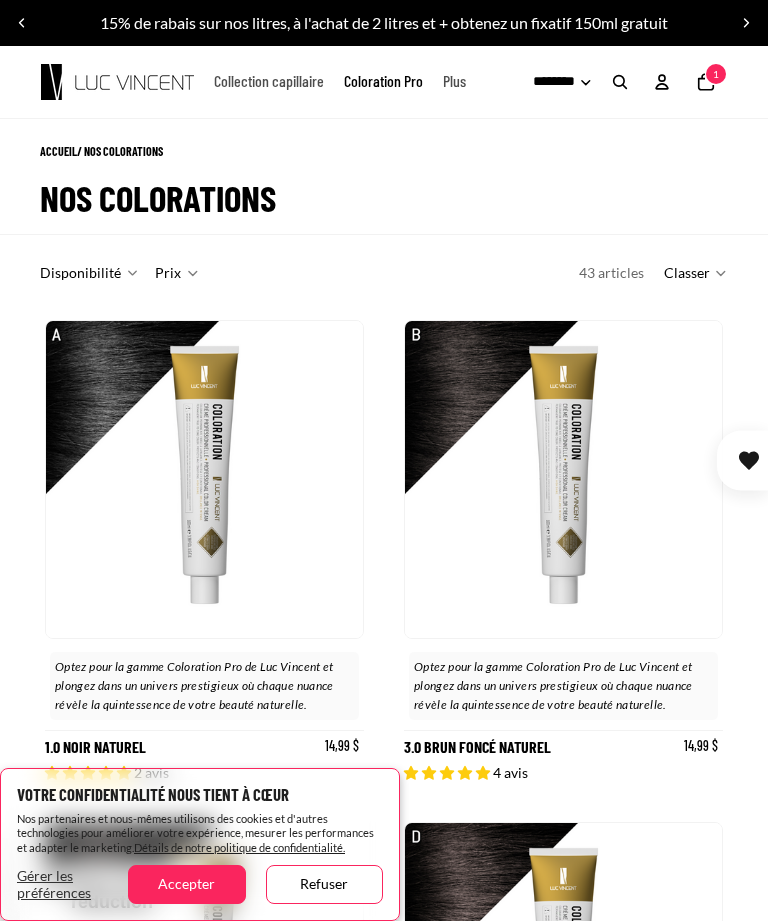 click on "Coloration Pro" 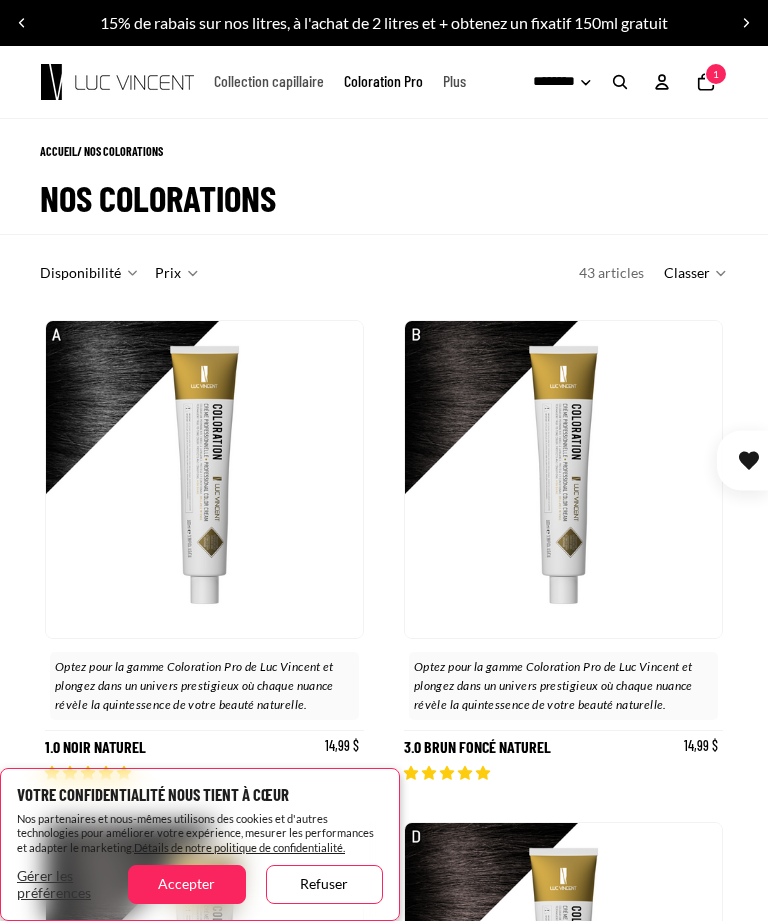 scroll, scrollTop: 0, scrollLeft: 0, axis: both 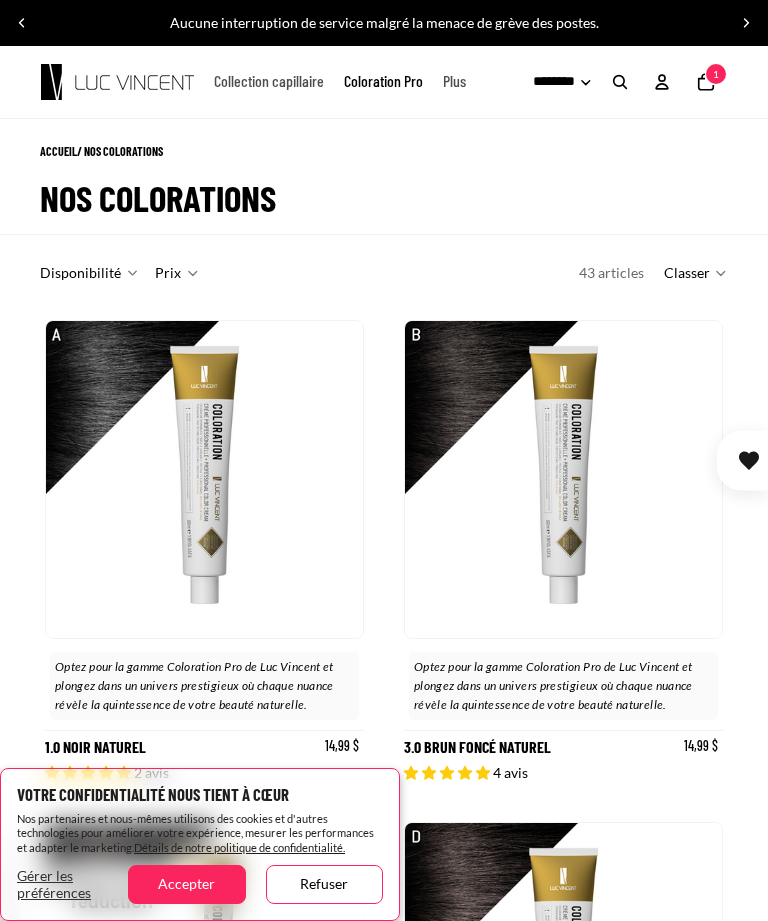 click on "Collection capillaire" 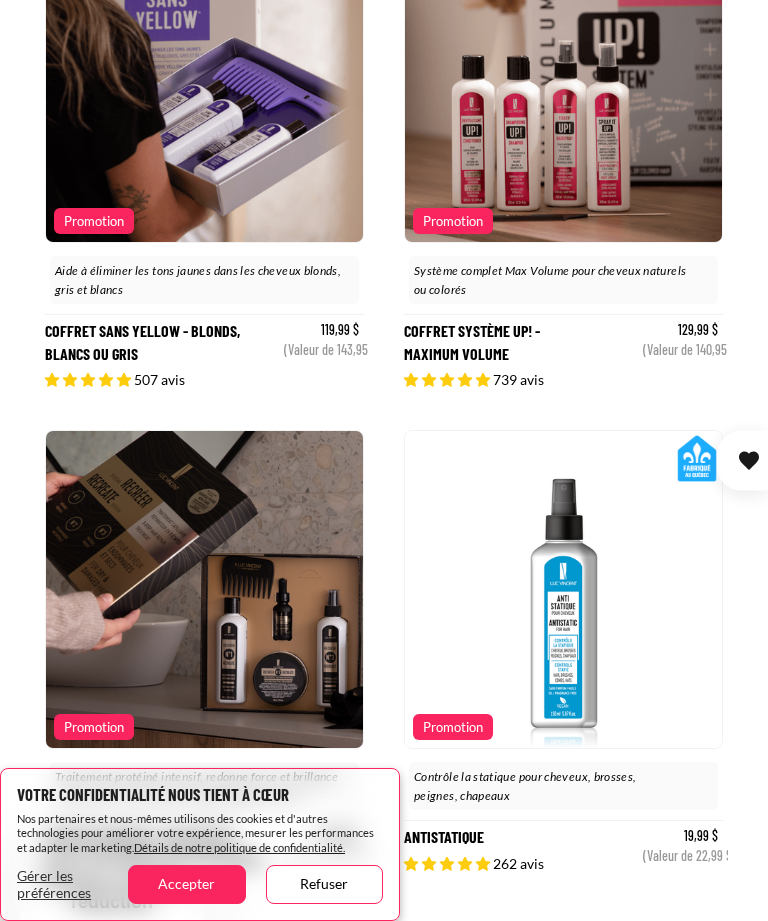 scroll, scrollTop: 396, scrollLeft: 0, axis: vertical 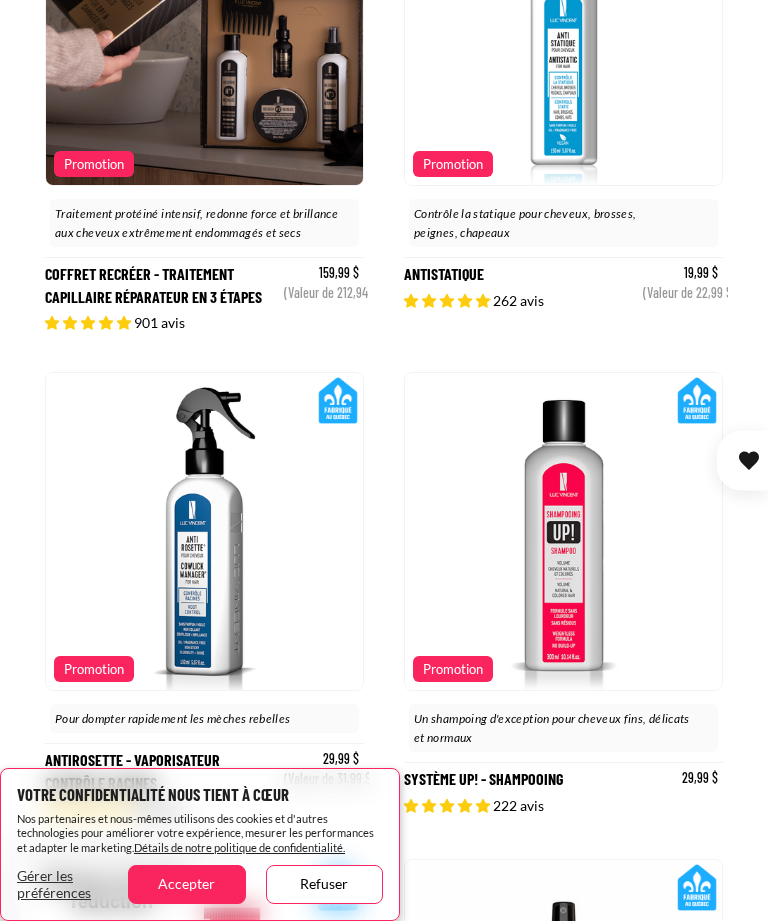 click 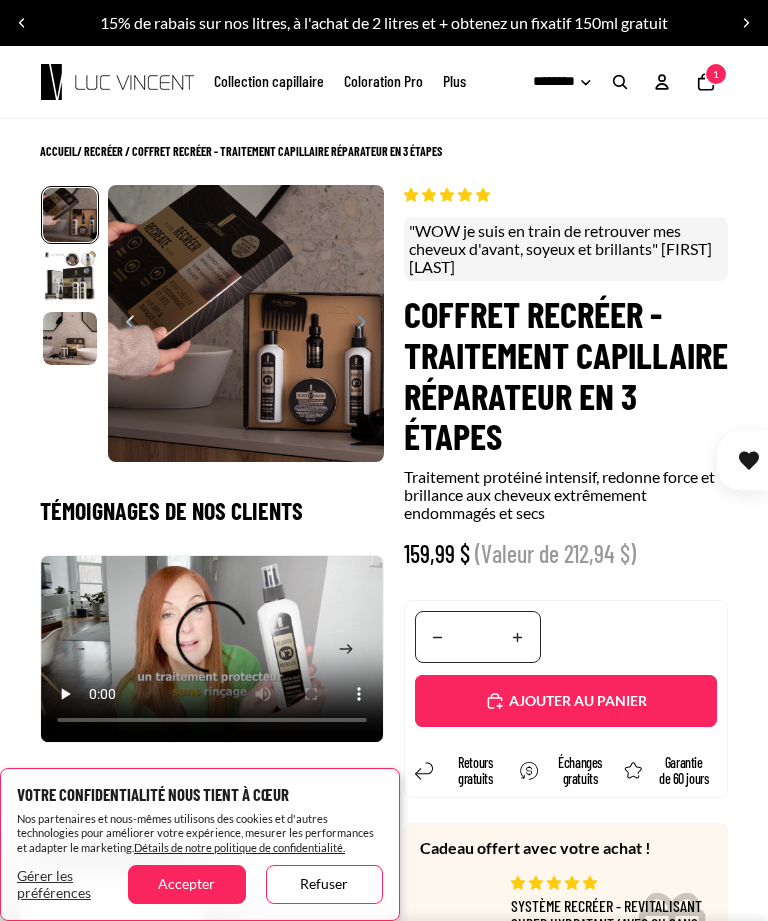 scroll, scrollTop: 0, scrollLeft: 0, axis: both 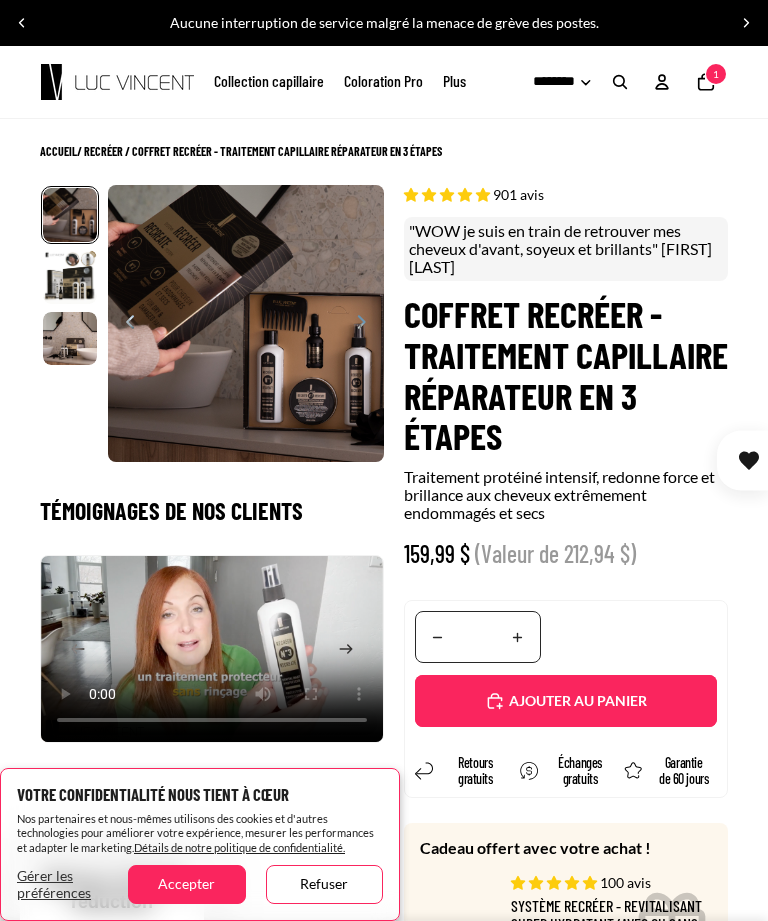 select on "**********" 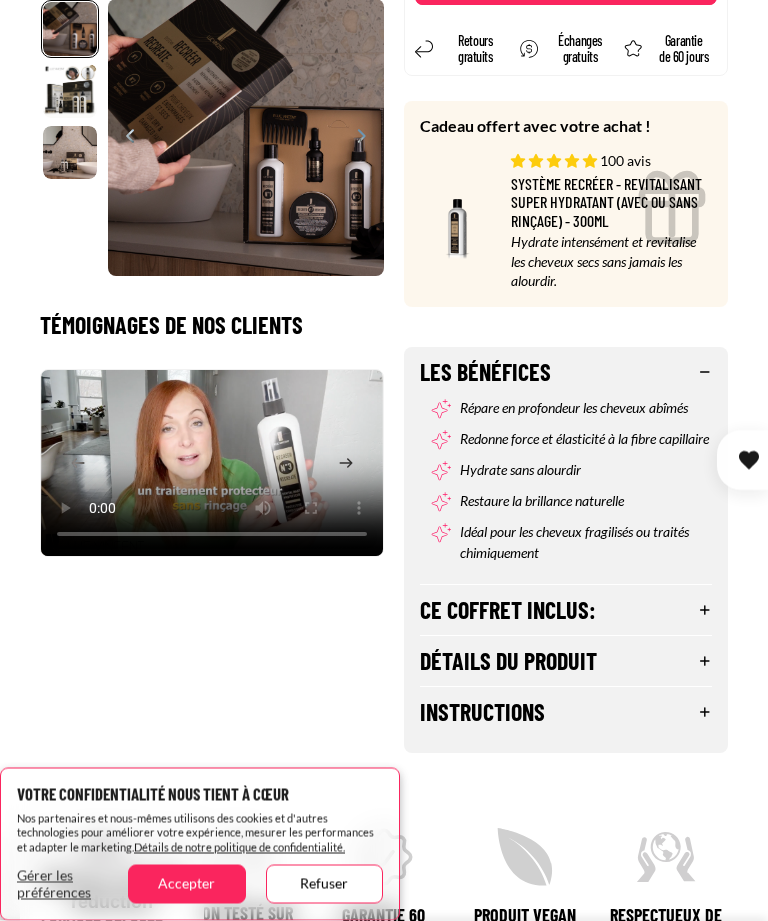 scroll, scrollTop: 722, scrollLeft: 0, axis: vertical 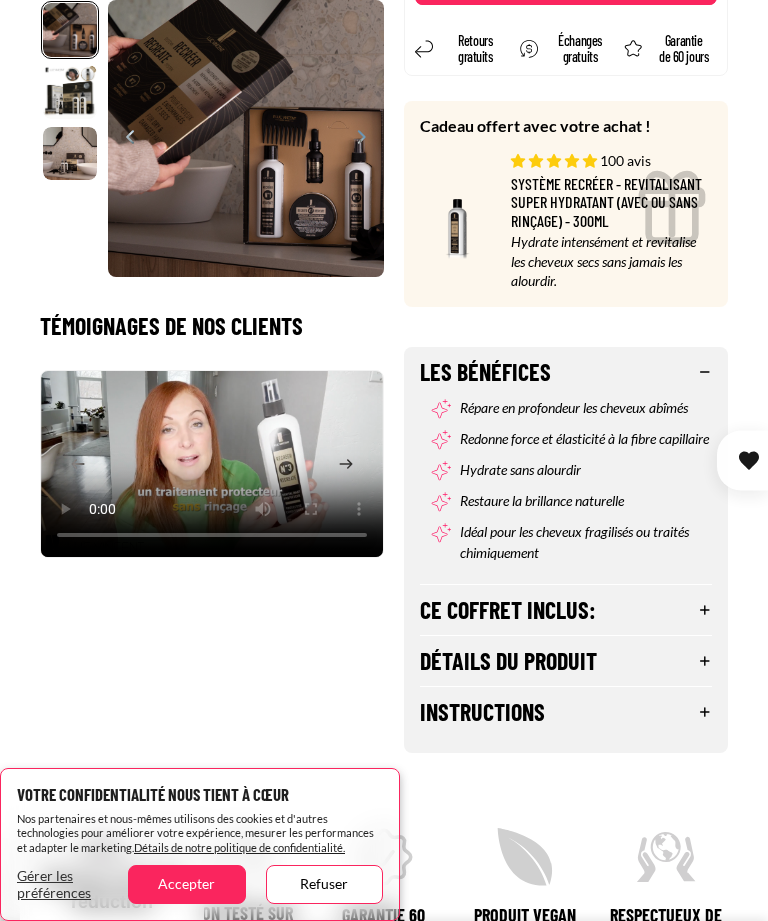 click on "Ce coffret inclus:" at bounding box center [566, 610] 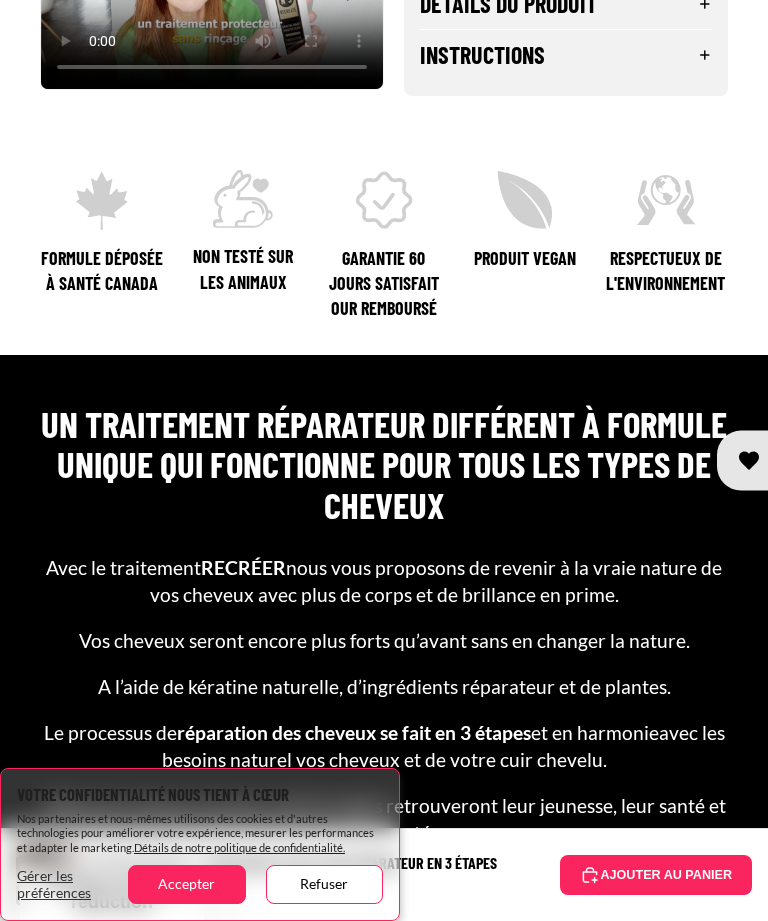 scroll, scrollTop: 2012, scrollLeft: 0, axis: vertical 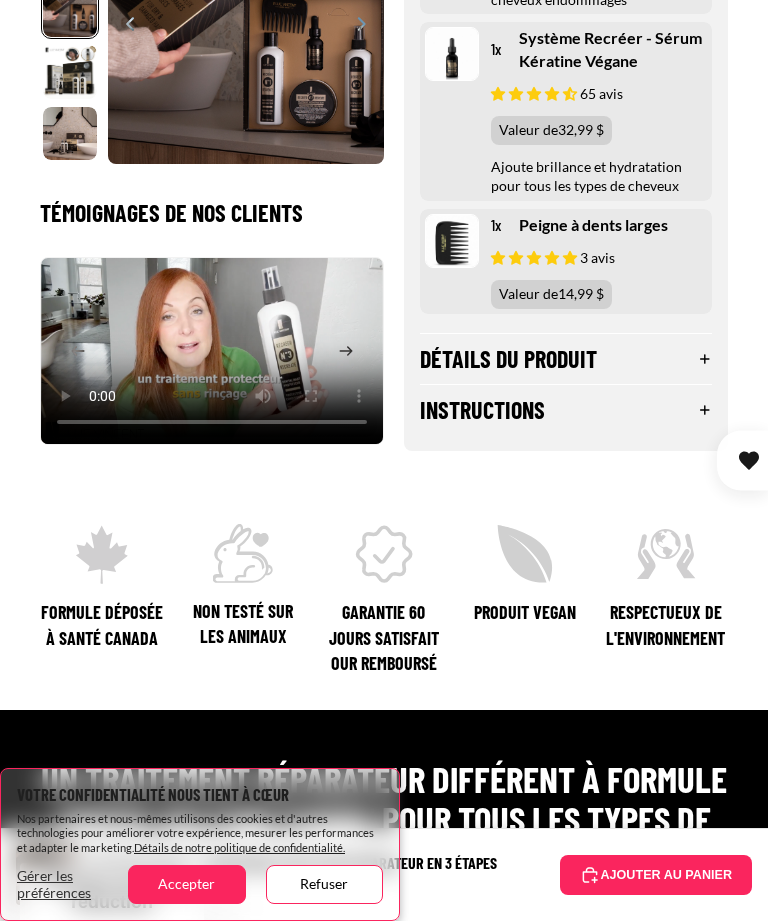 click on "Instructions" at bounding box center [566, 410] 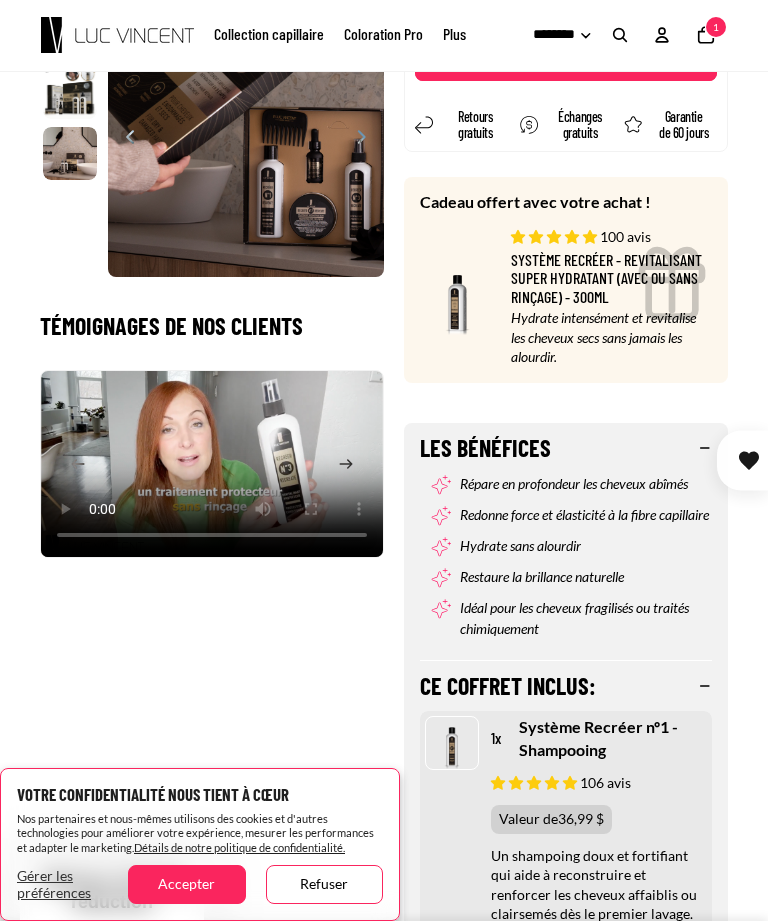 scroll, scrollTop: 634, scrollLeft: 0, axis: vertical 